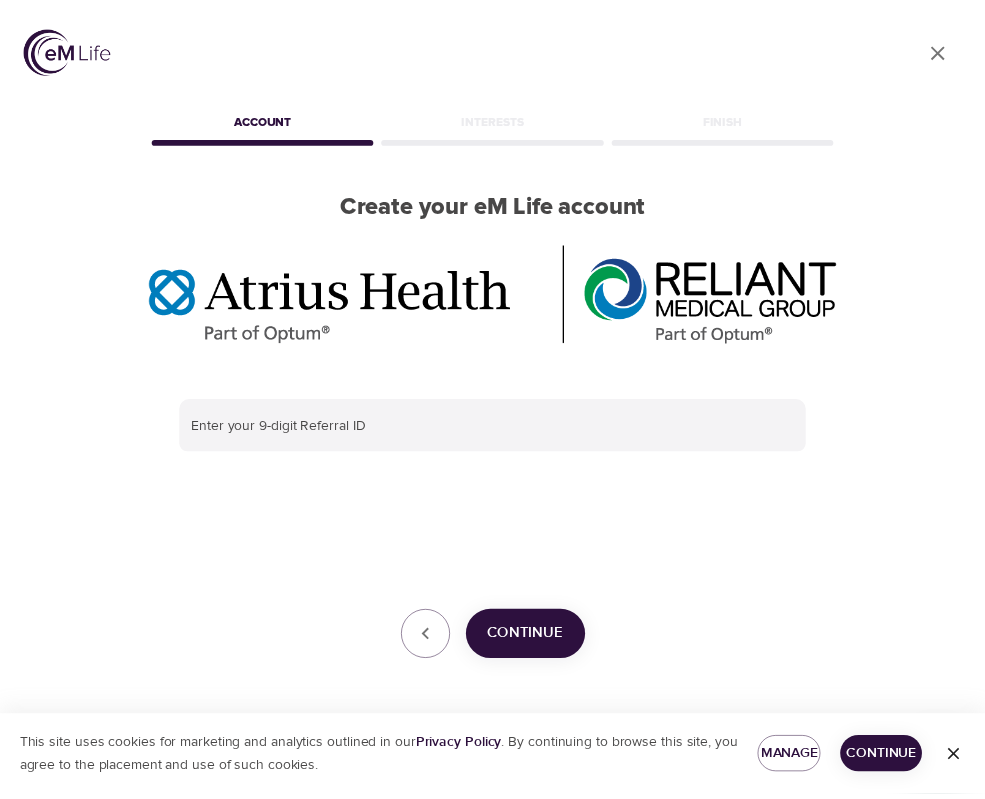 scroll, scrollTop: 0, scrollLeft: 0, axis: both 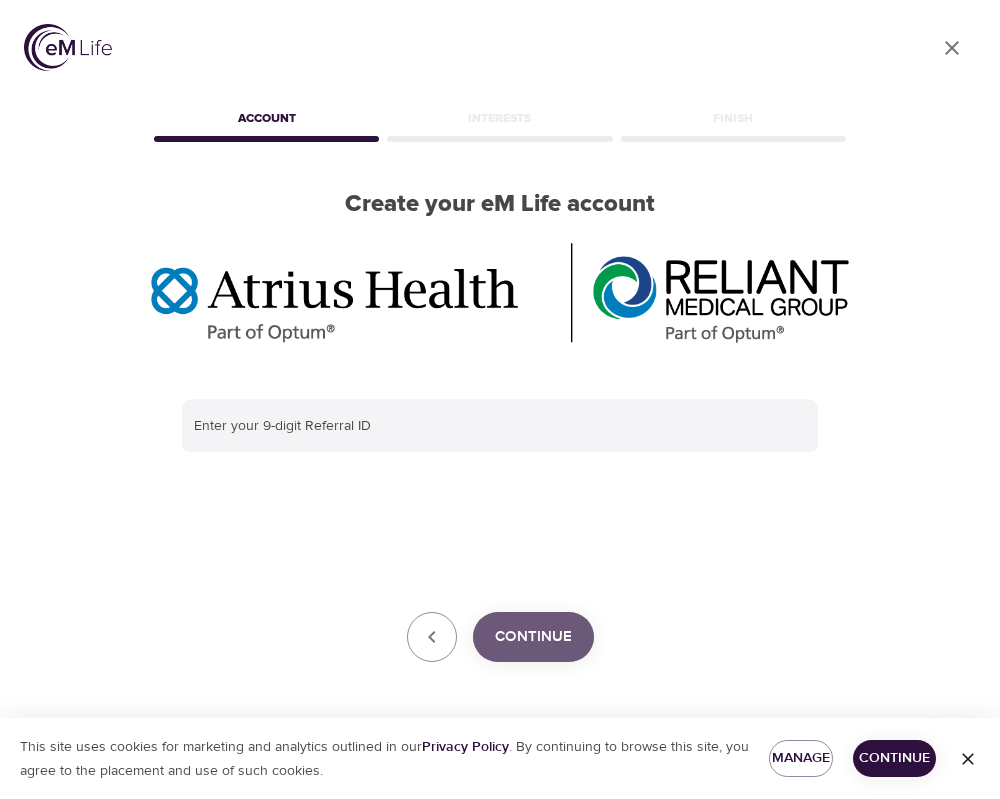 click on "Continue" at bounding box center [533, 637] 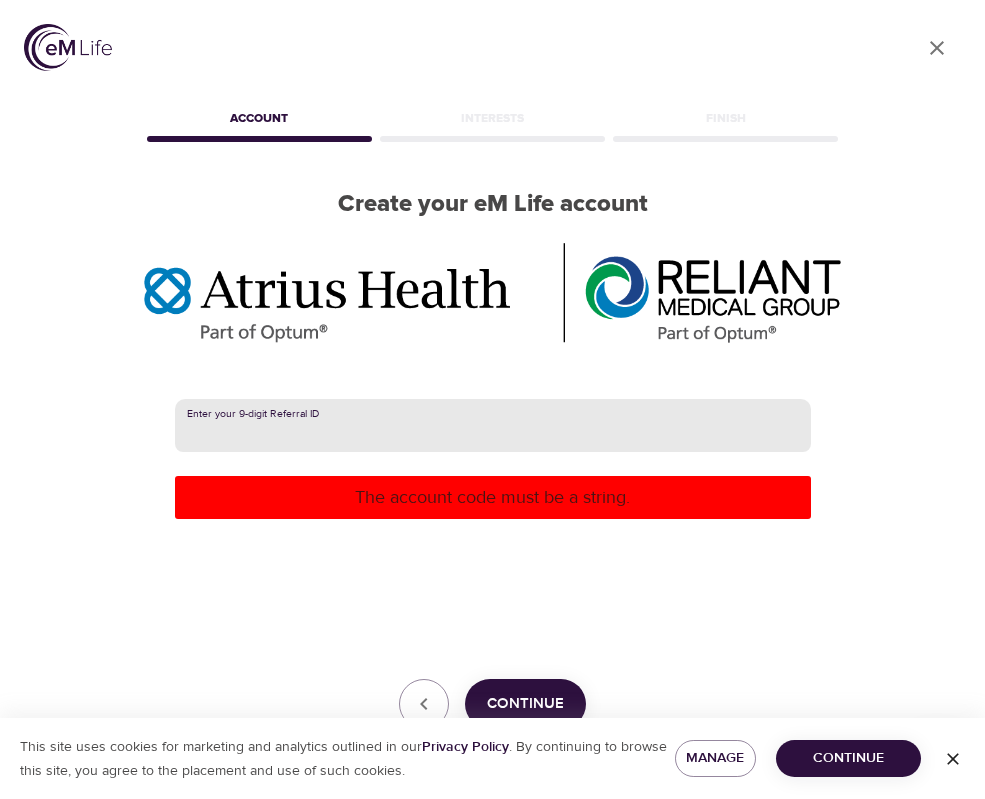 click at bounding box center [493, 426] 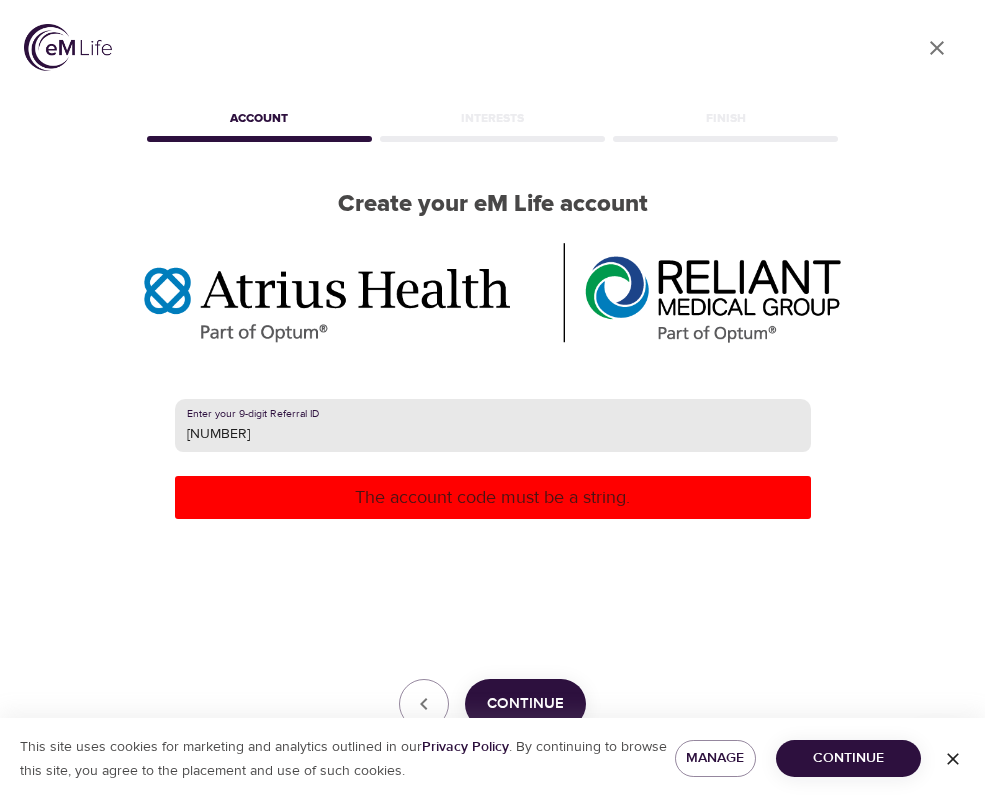 type on "[NUMBER]" 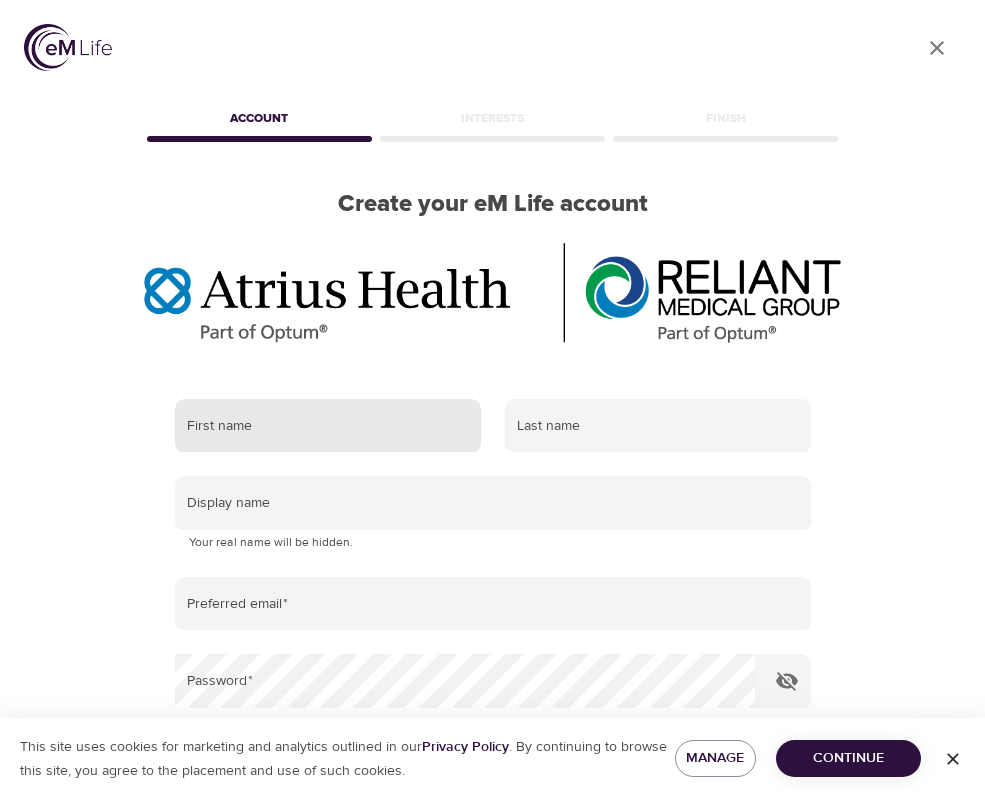 click at bounding box center [328, 426] 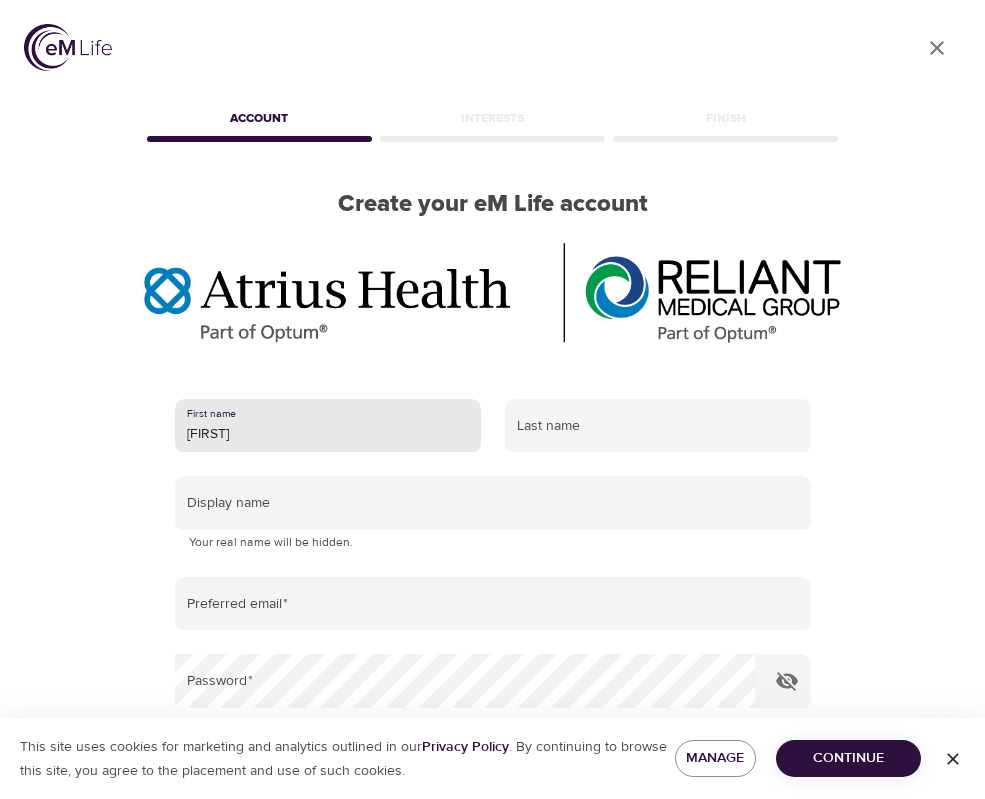 type on "[FIRST]" 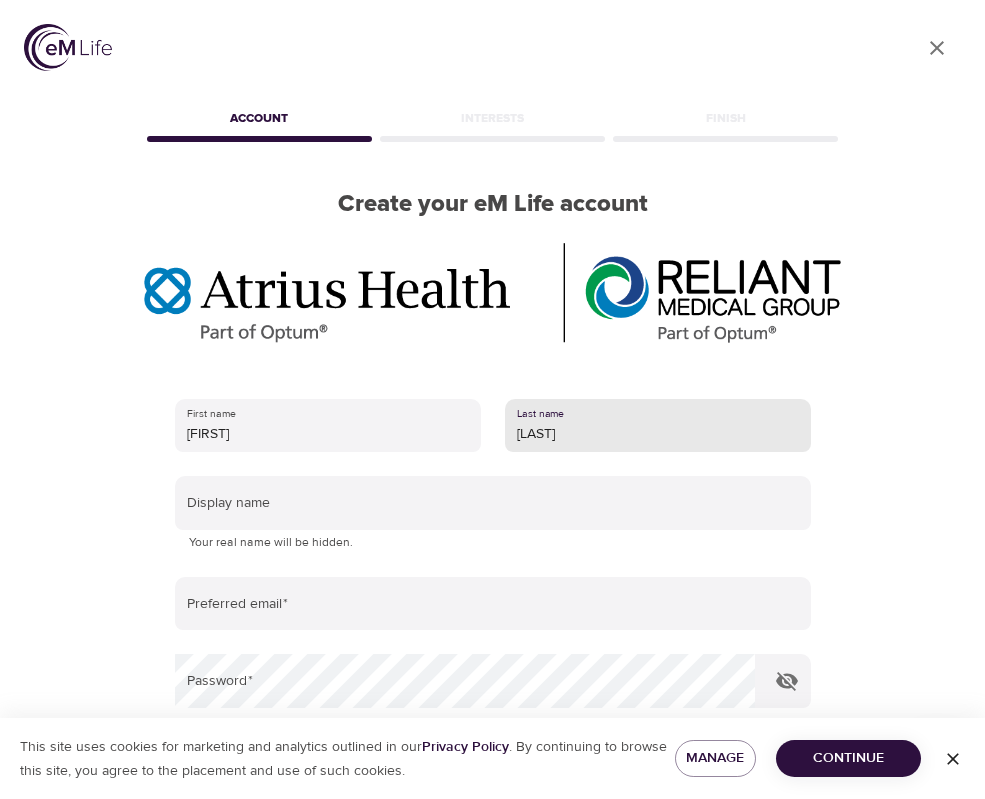 type on "[LAST]" 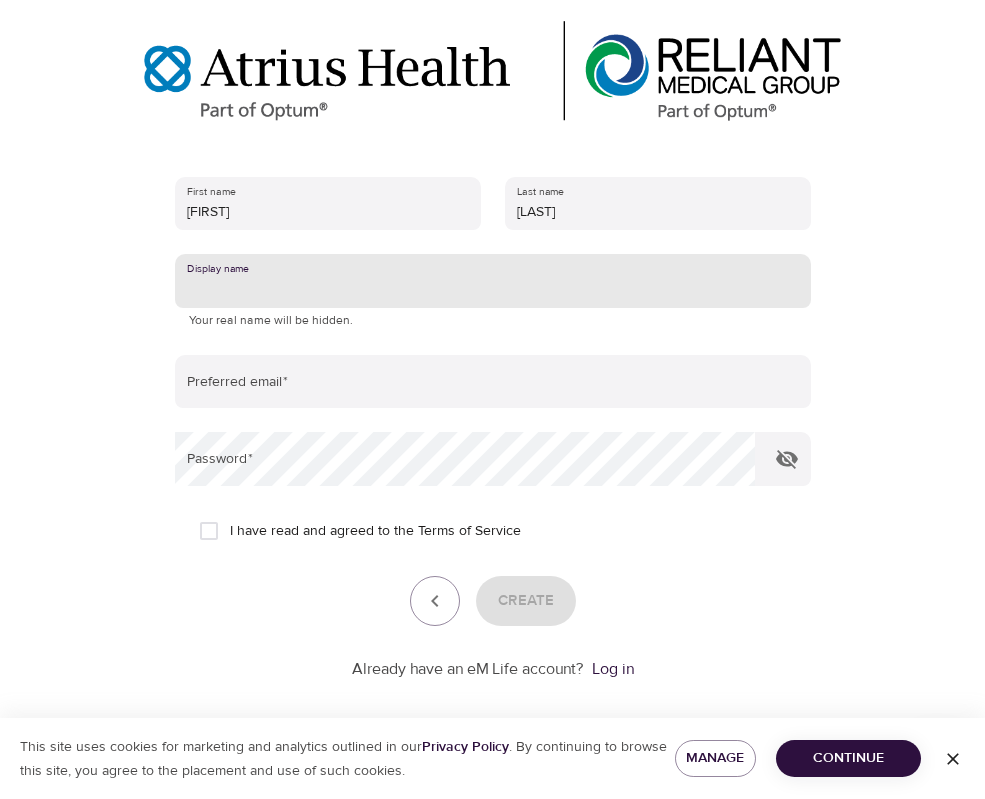 scroll, scrollTop: 239, scrollLeft: 0, axis: vertical 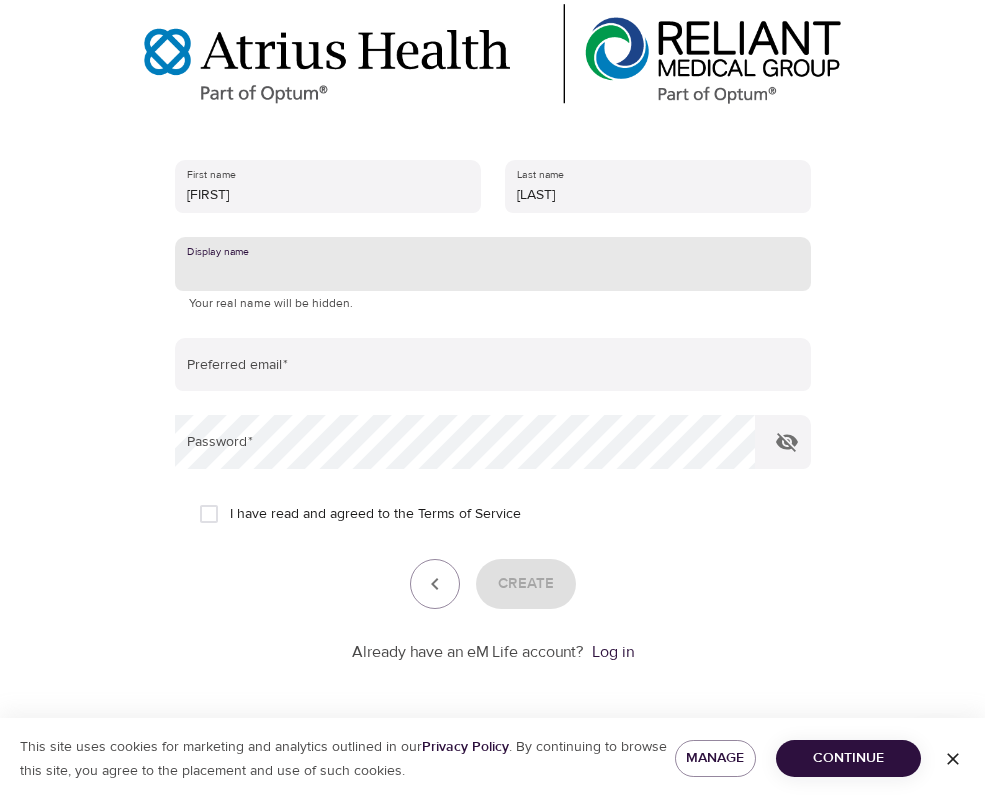 click on "Create" at bounding box center (493, 584) 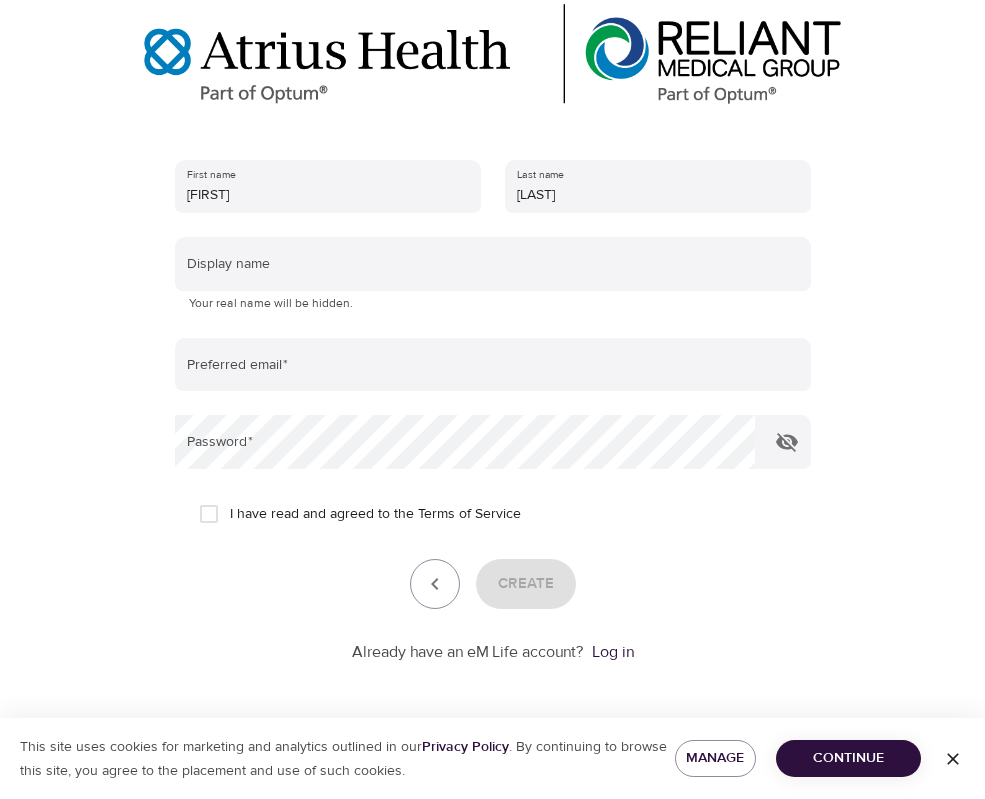 click on "Create" at bounding box center (493, 584) 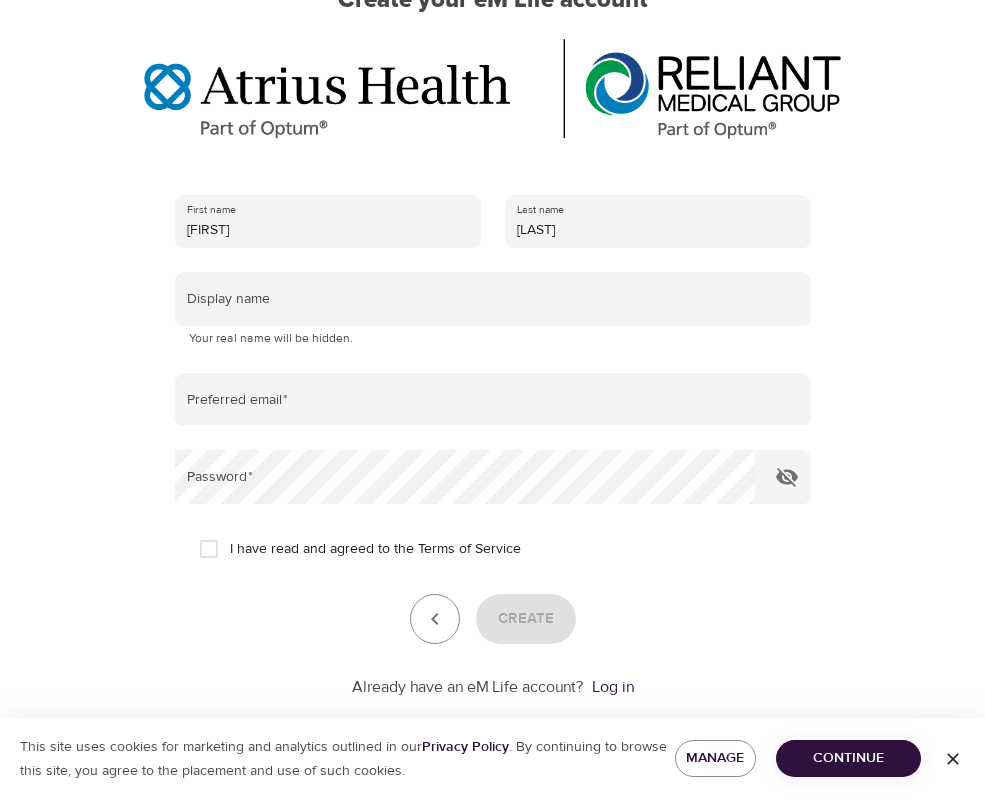 scroll, scrollTop: 239, scrollLeft: 0, axis: vertical 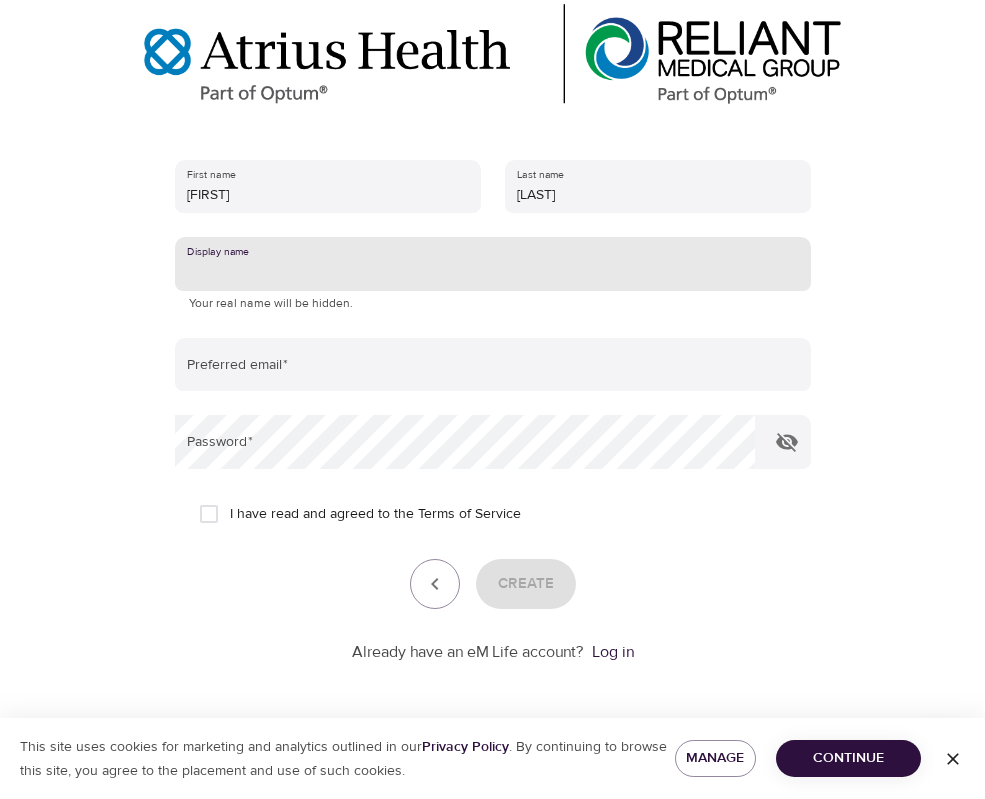 click at bounding box center (493, 264) 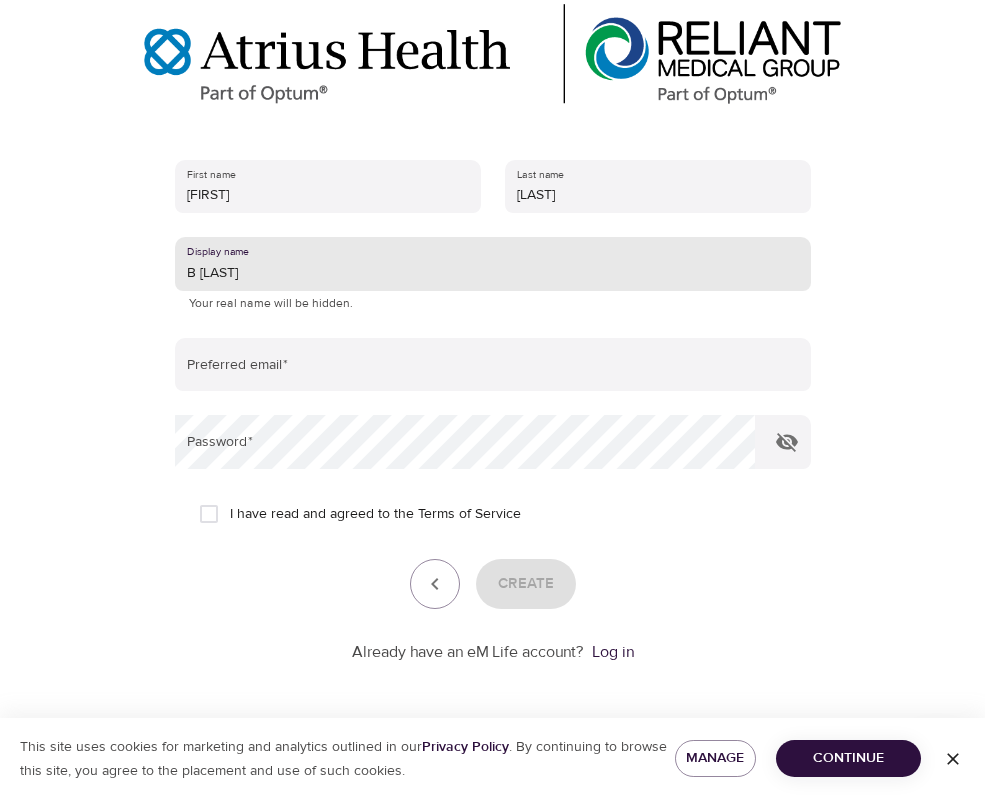 type on "B [LAST]" 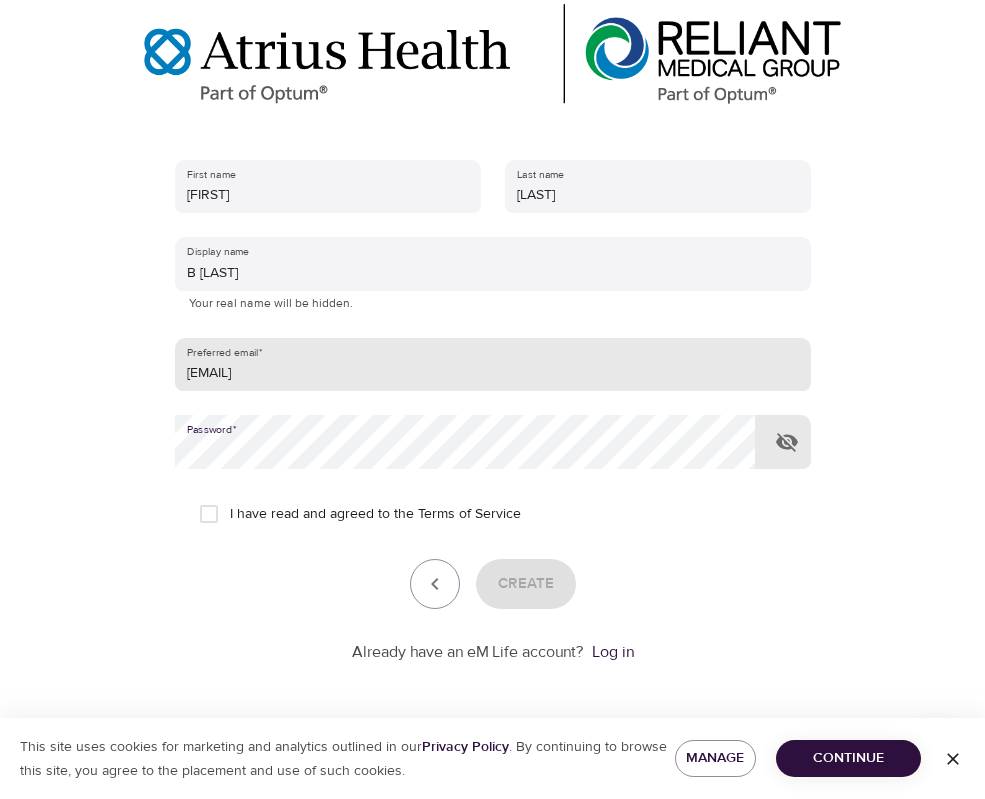 click on "[EMAIL]" at bounding box center [493, 365] 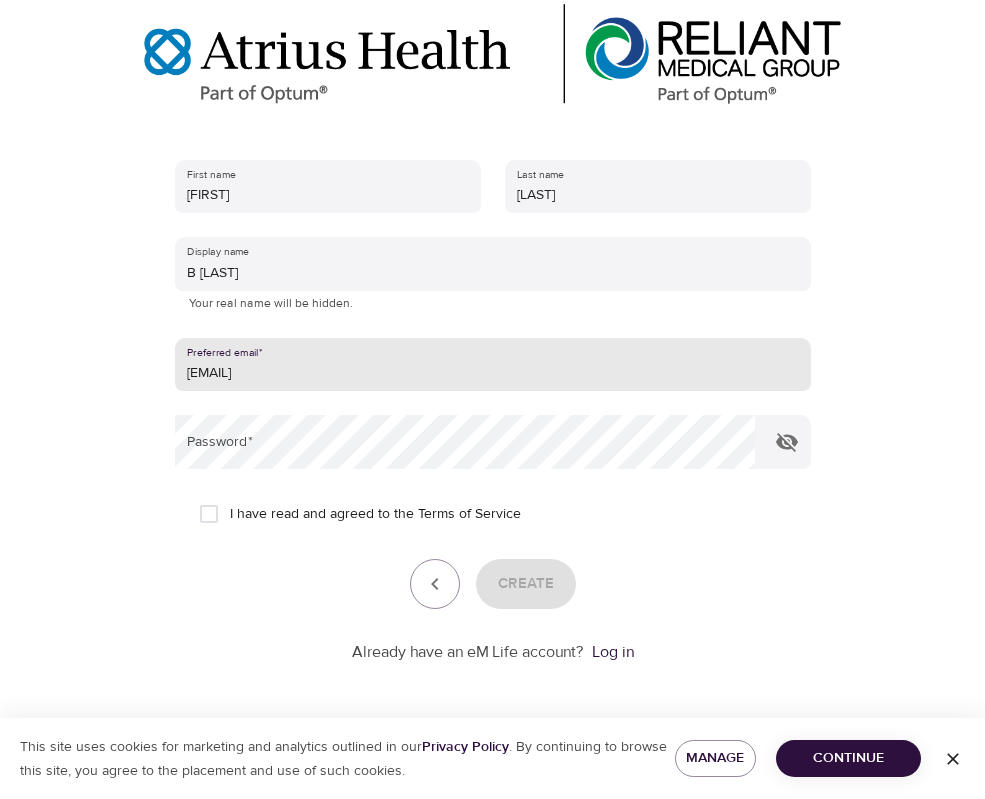 click on "[EMAIL]" at bounding box center [493, 365] 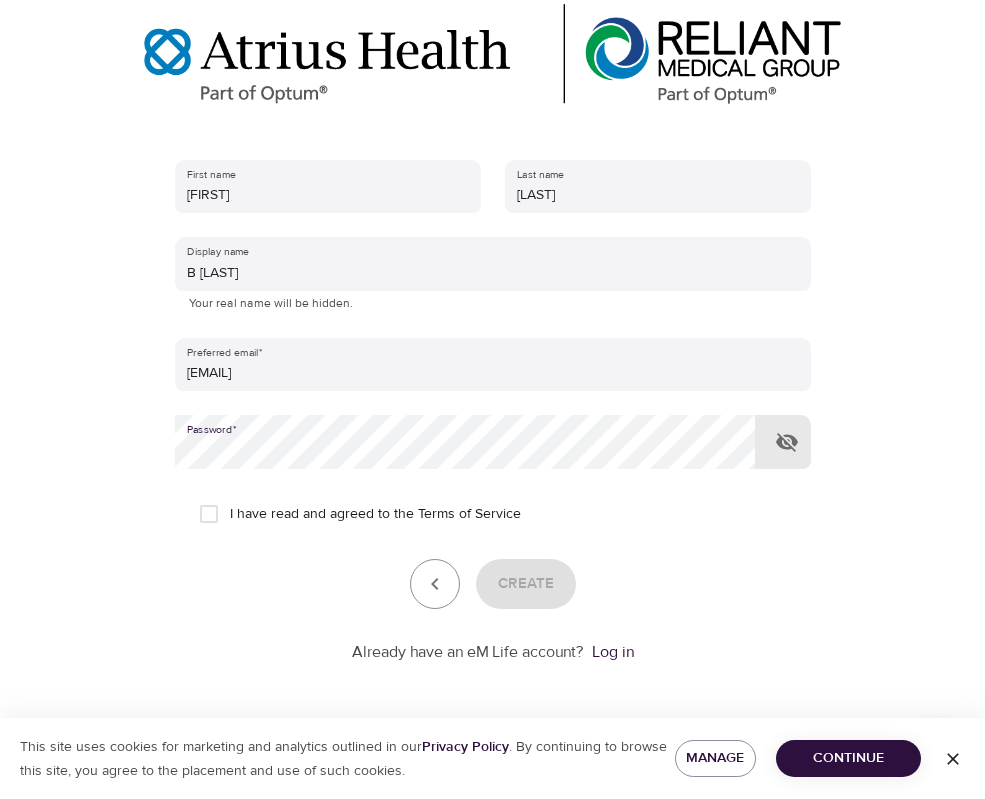 drag, startPoint x: 540, startPoint y: 382, endPoint x: 750, endPoint y: 615, distance: 313.6702 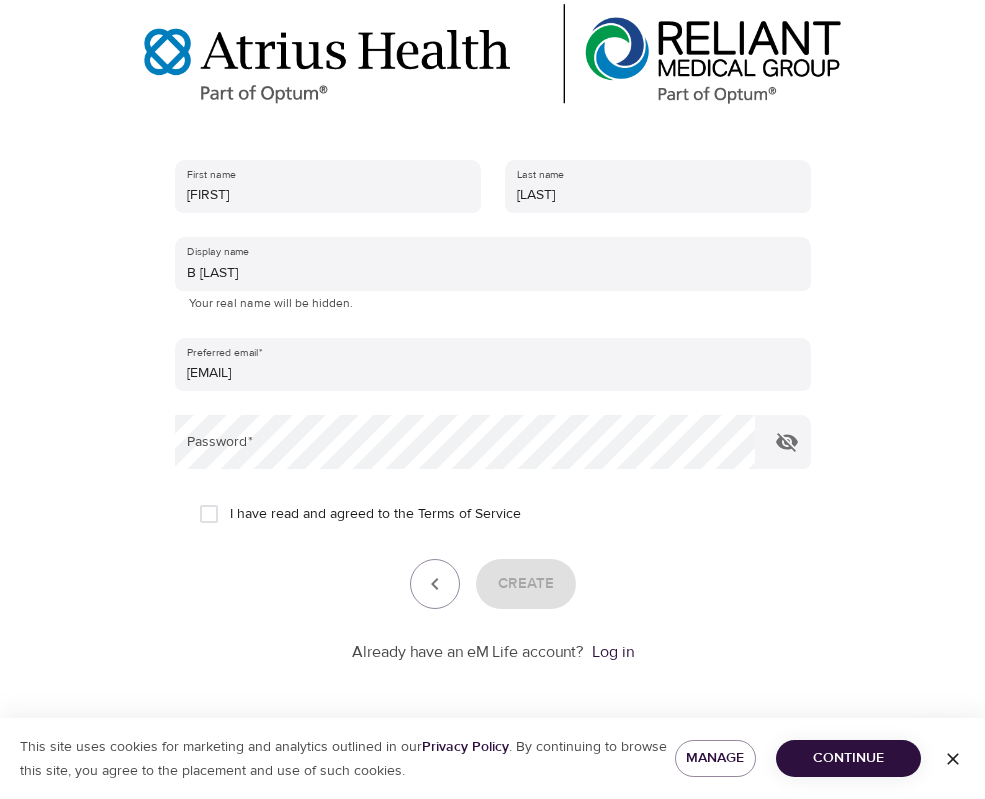 drag, startPoint x: 877, startPoint y: 634, endPoint x: 839, endPoint y: 598, distance: 52.34501 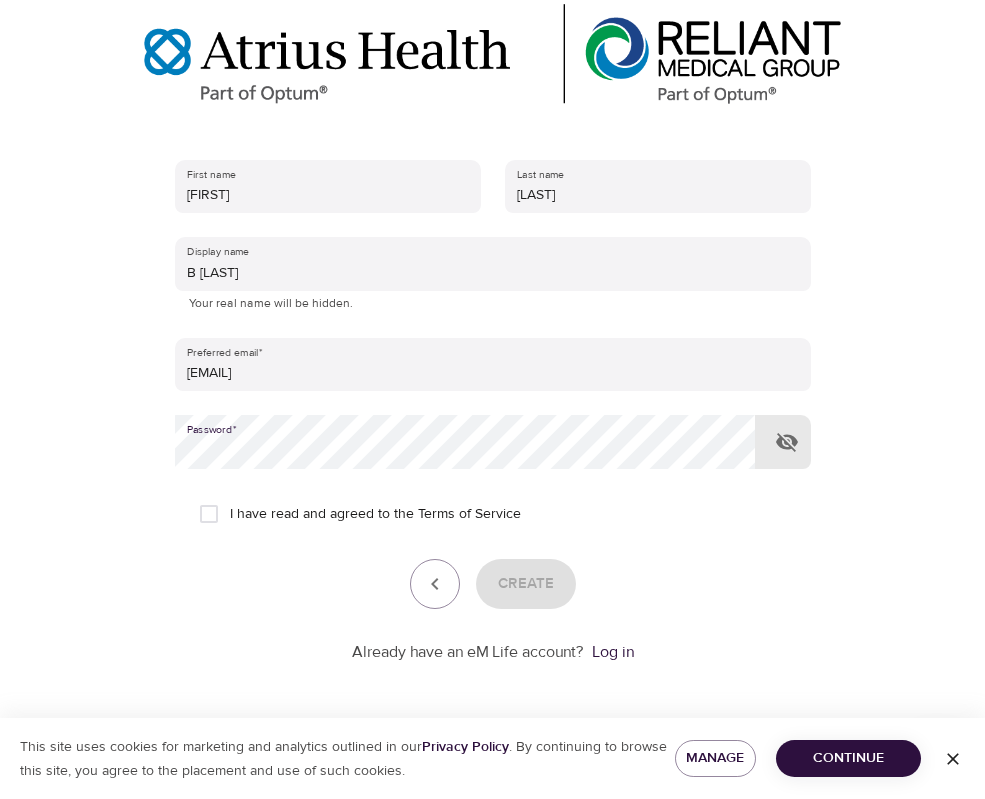 click at bounding box center (492, 399) 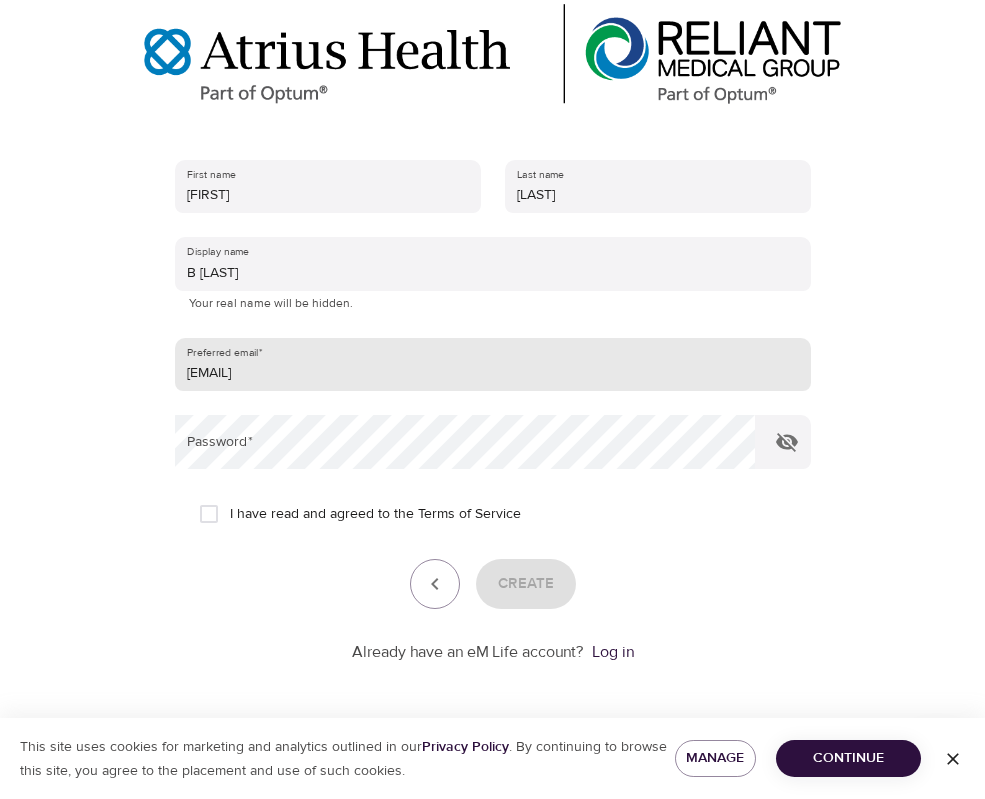 click on "[EMAIL]" at bounding box center [493, 365] 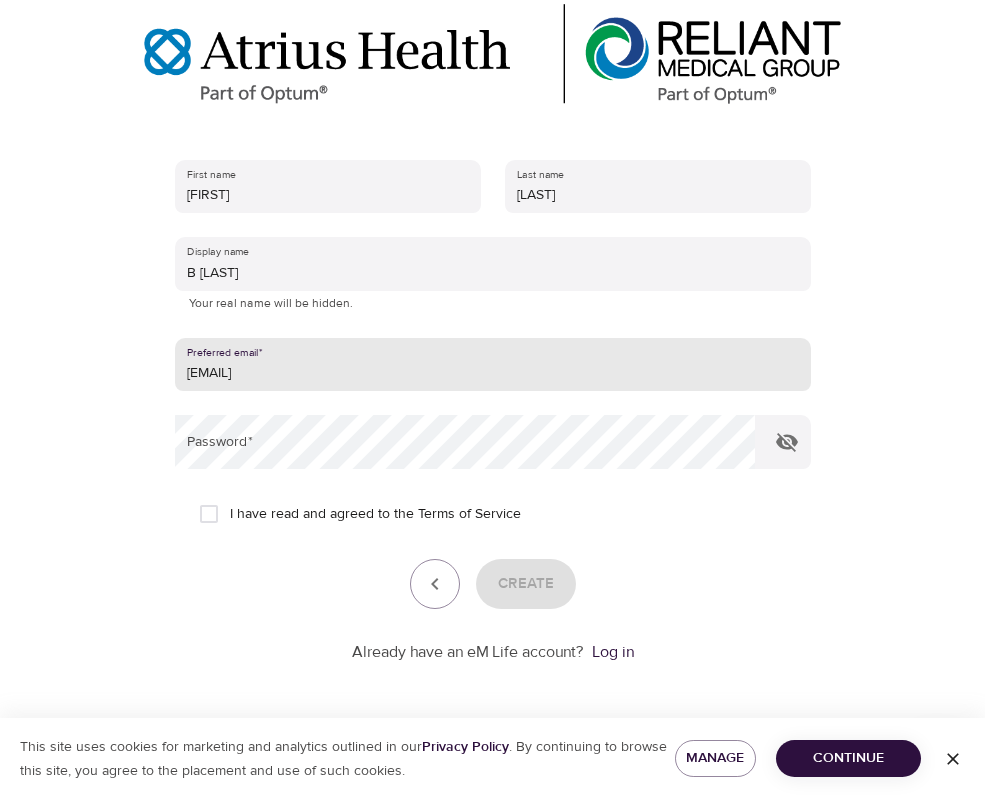 drag, startPoint x: 345, startPoint y: 370, endPoint x: 403, endPoint y: 408, distance: 69.339745 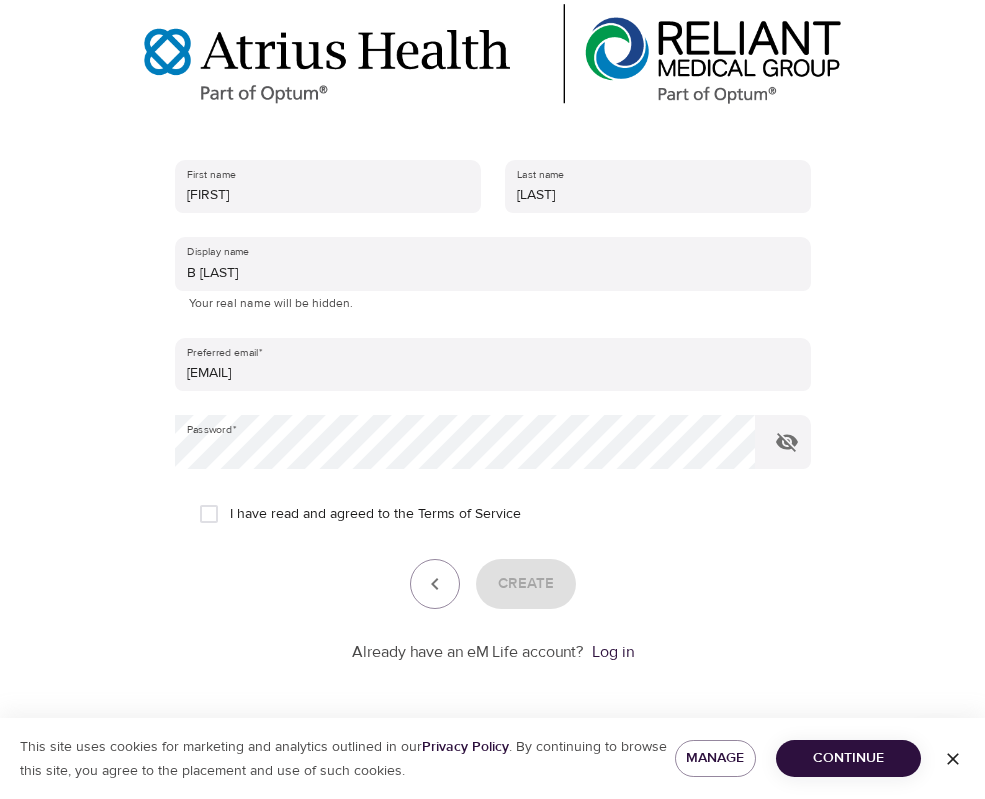 click on "First name [FIRST] Last name [LAST] Display name B [LAST] Your real name will be hidden. Preferred email   * [EMAIL] Password   * I have read and agreed to the Terms of Service Create Already have an eM Life account? Log in" at bounding box center (493, 406) 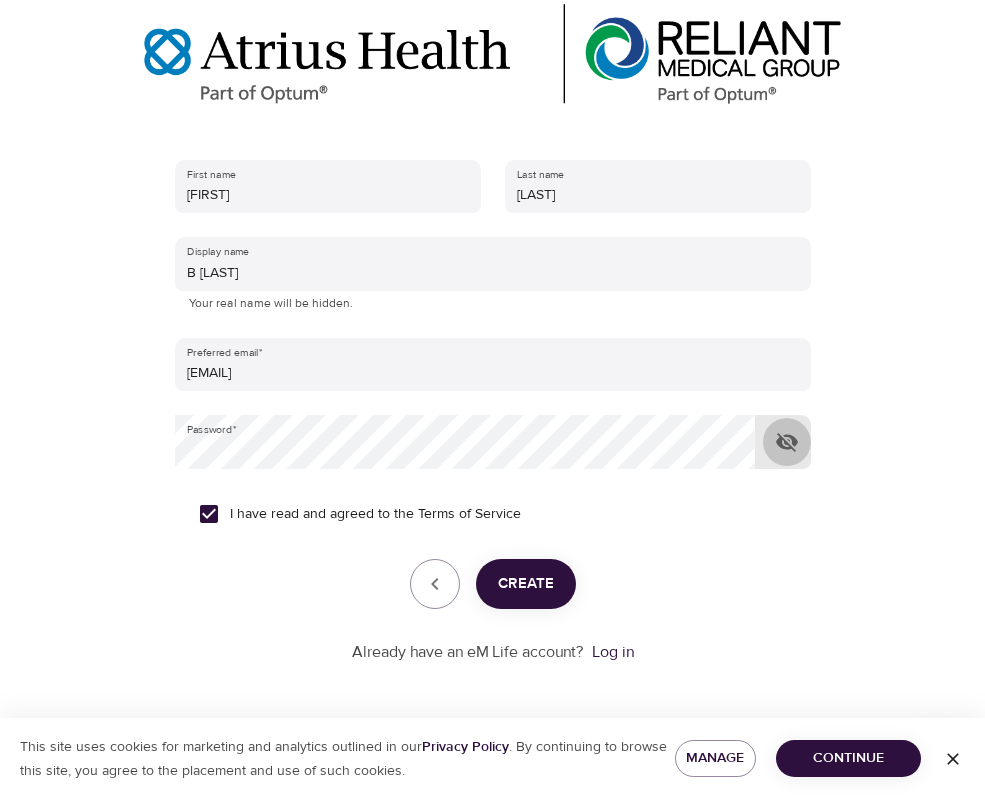 click 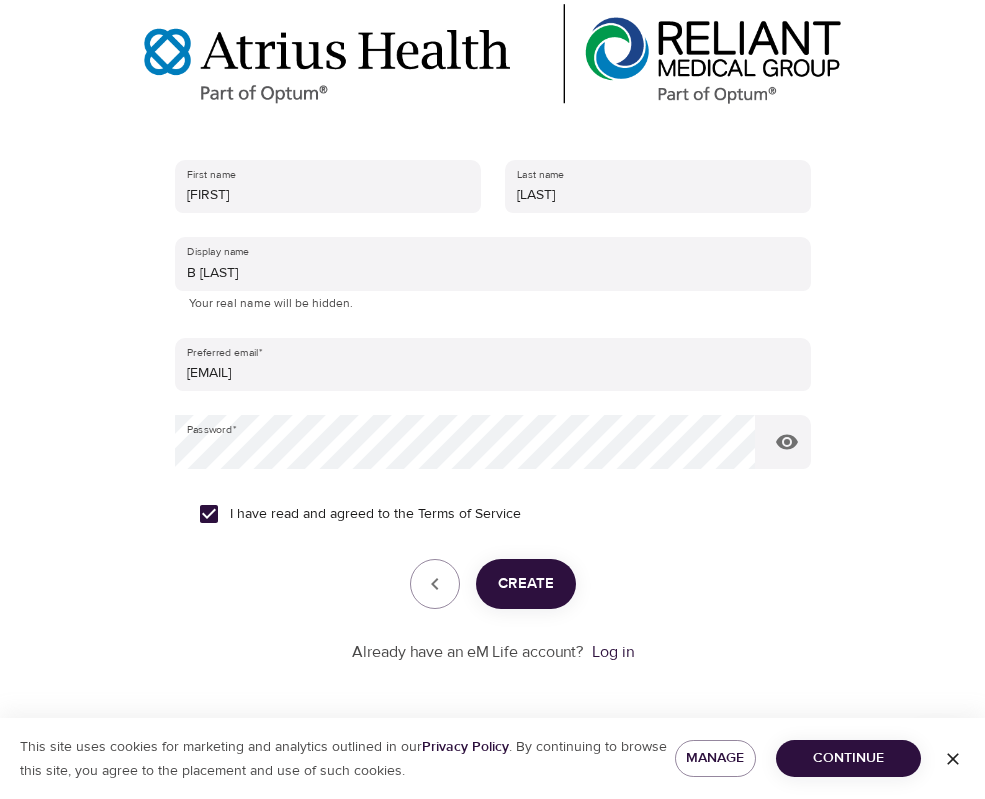 click on "First name [FIRST] Last name [LAST] Display name B [LAST] Your real name will be hidden. Preferred email   * [EMAIL] Password   * I have read and agreed to the Terms of Service Create Already have an eM Life account? Log in" at bounding box center [493, 406] 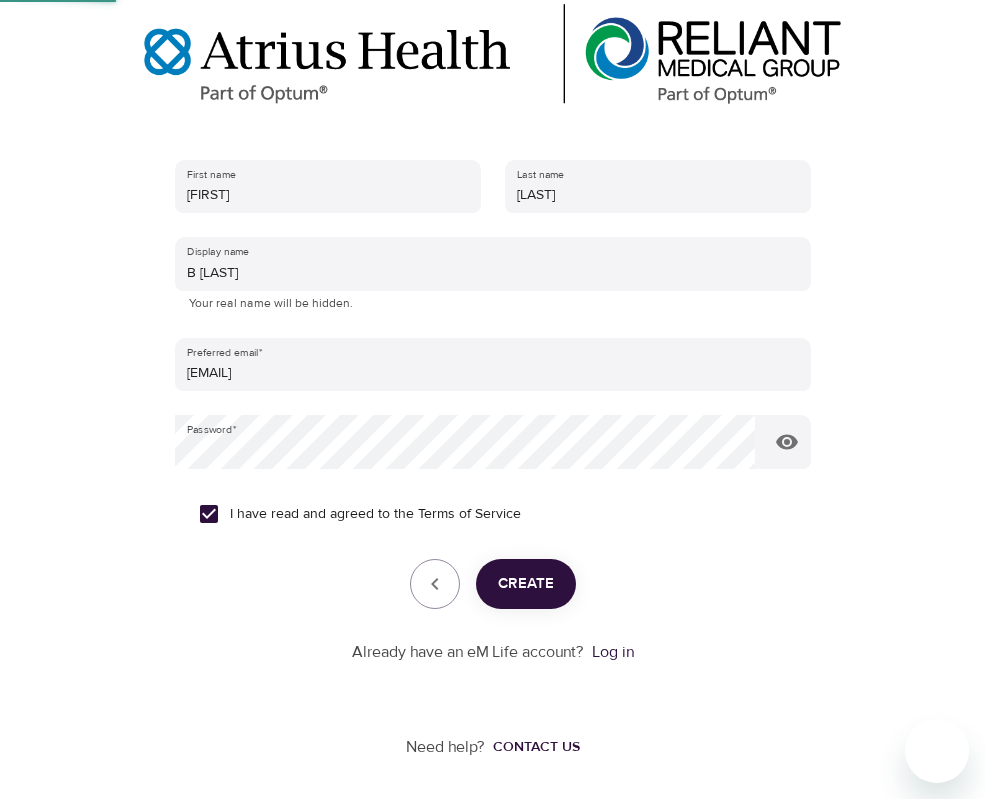 scroll, scrollTop: 0, scrollLeft: 0, axis: both 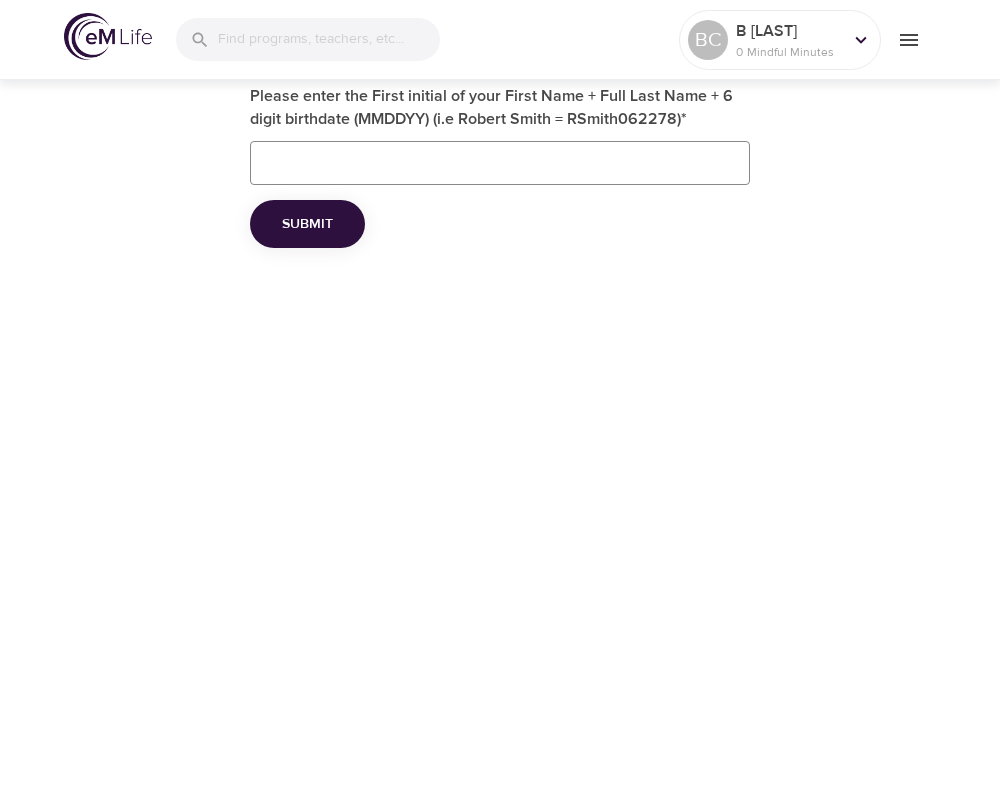 click on "Please enter the First initial of your First Name + Full Last Name + 6 digit birthdate (MMDDYY) (i.e Robert Smith = RSmith062278) *" at bounding box center (500, 163) 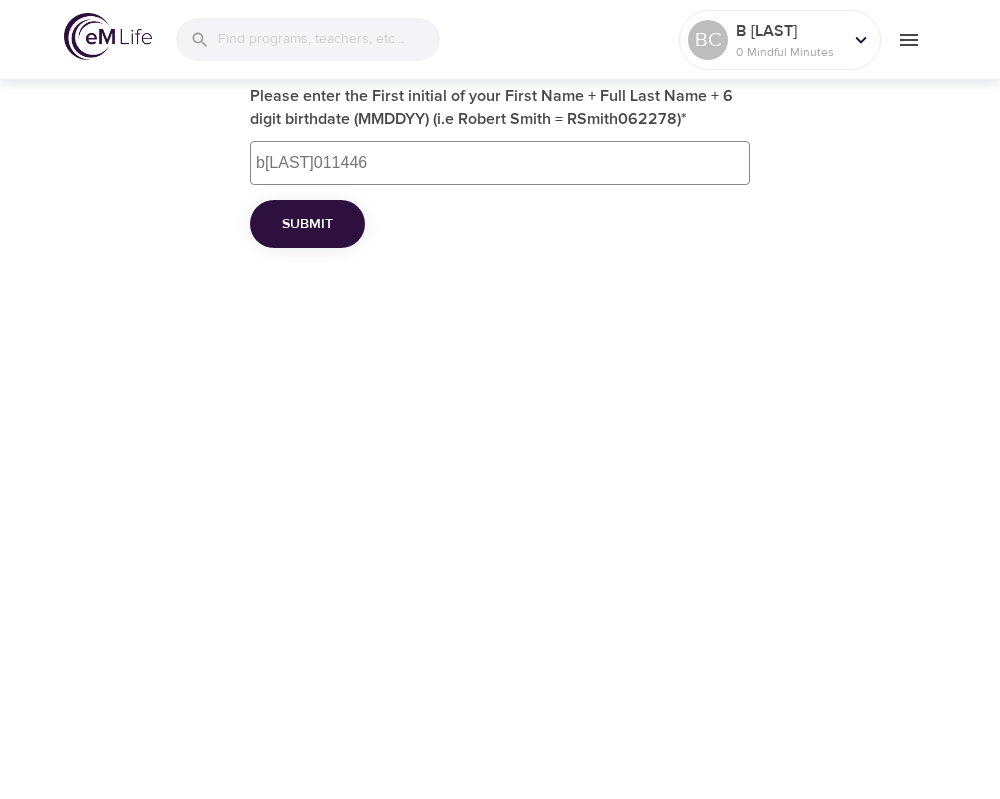 type on "b[LAST]011446" 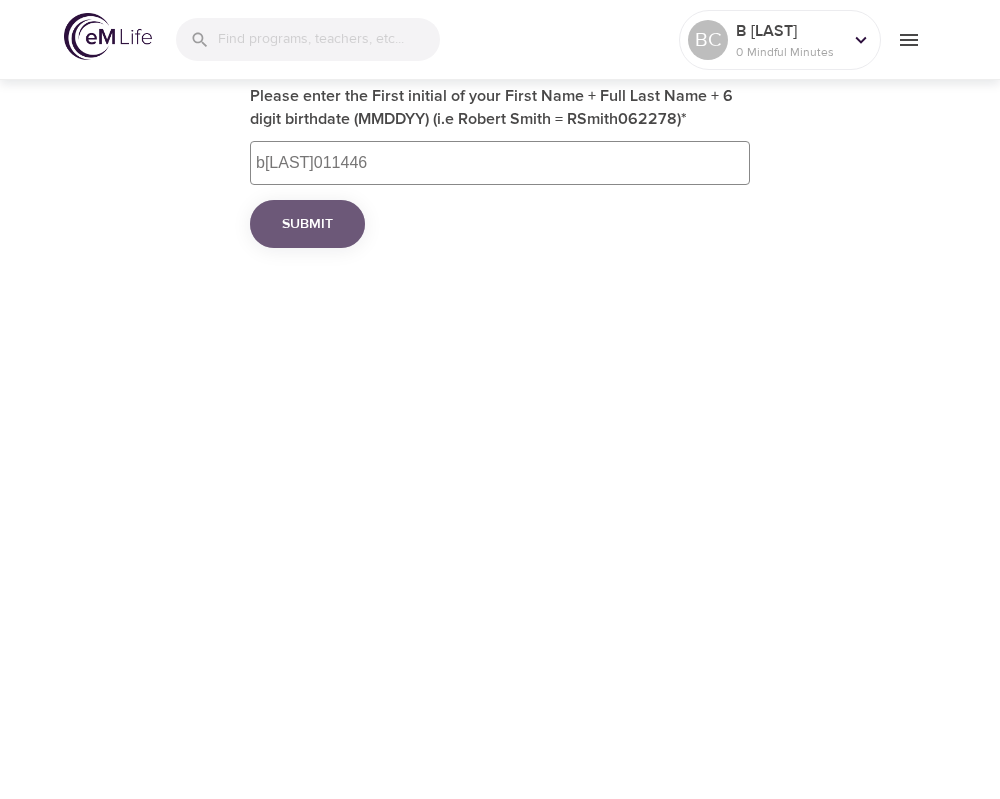 click on "Submit" at bounding box center [307, 224] 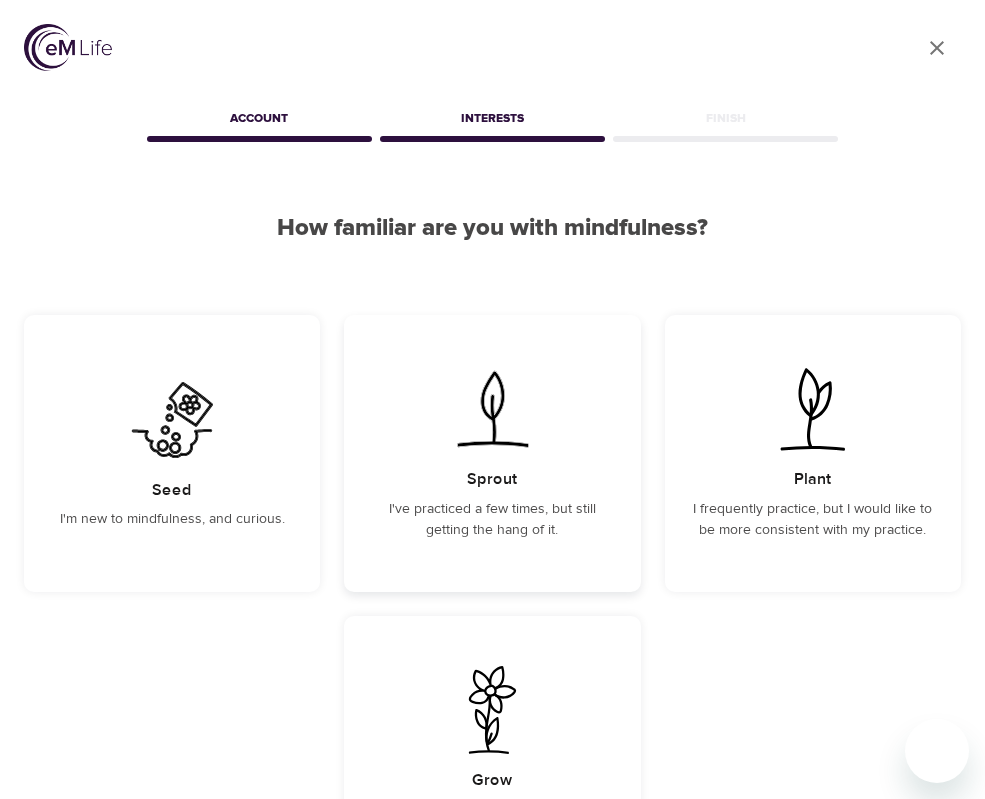 click on "I've practiced a few times, but still getting the hang of it." at bounding box center [492, 520] 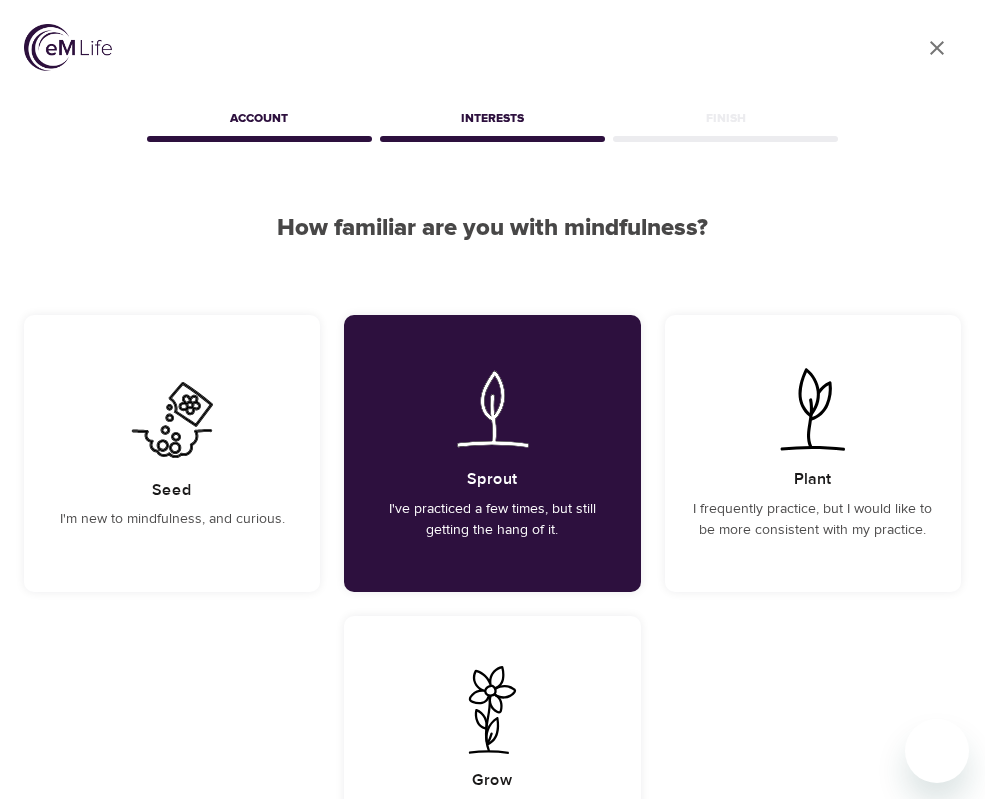 click on "Next" at bounding box center [492, 986] 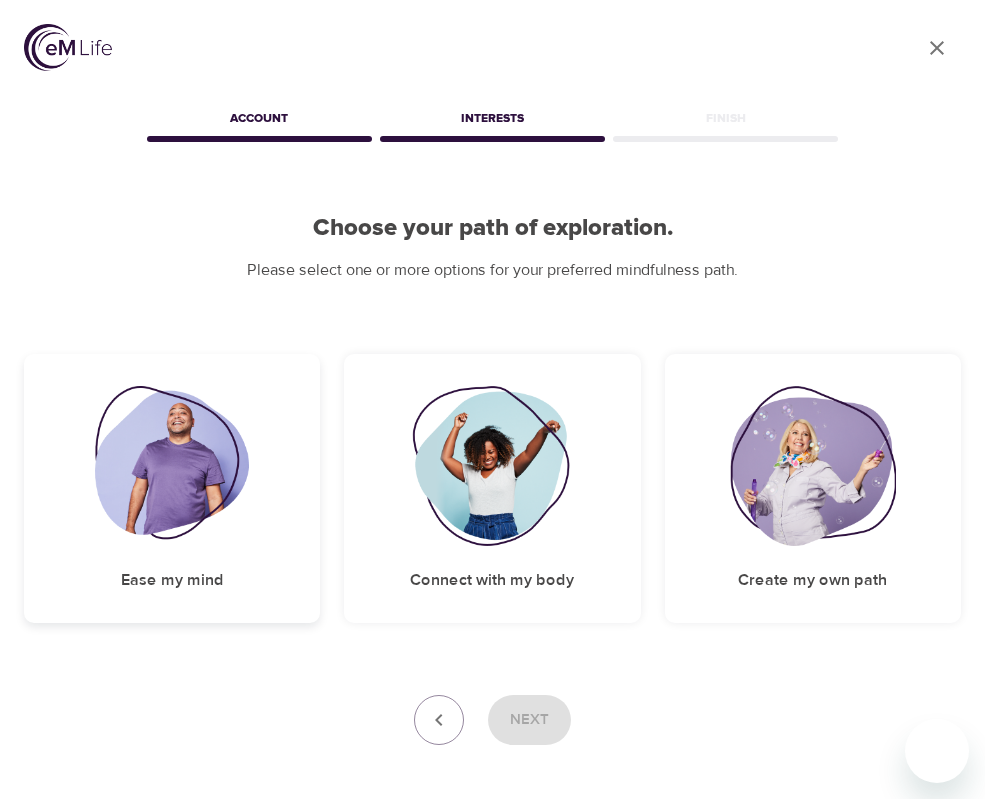 click at bounding box center [172, 466] 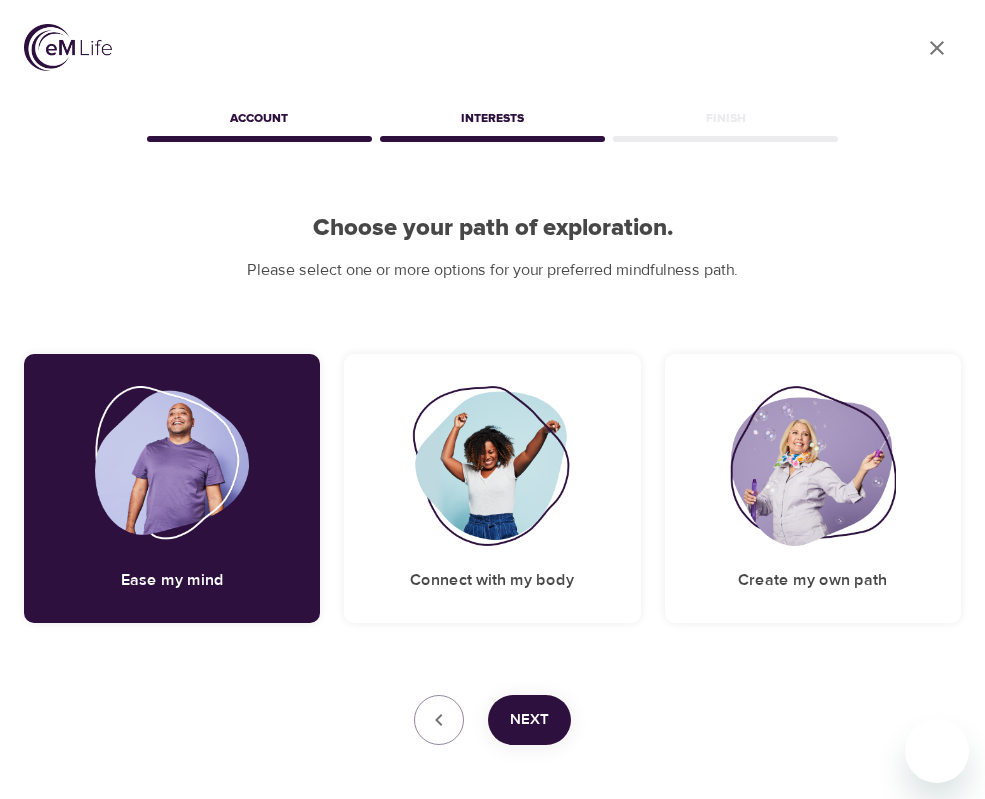 click on "Next" at bounding box center [529, 720] 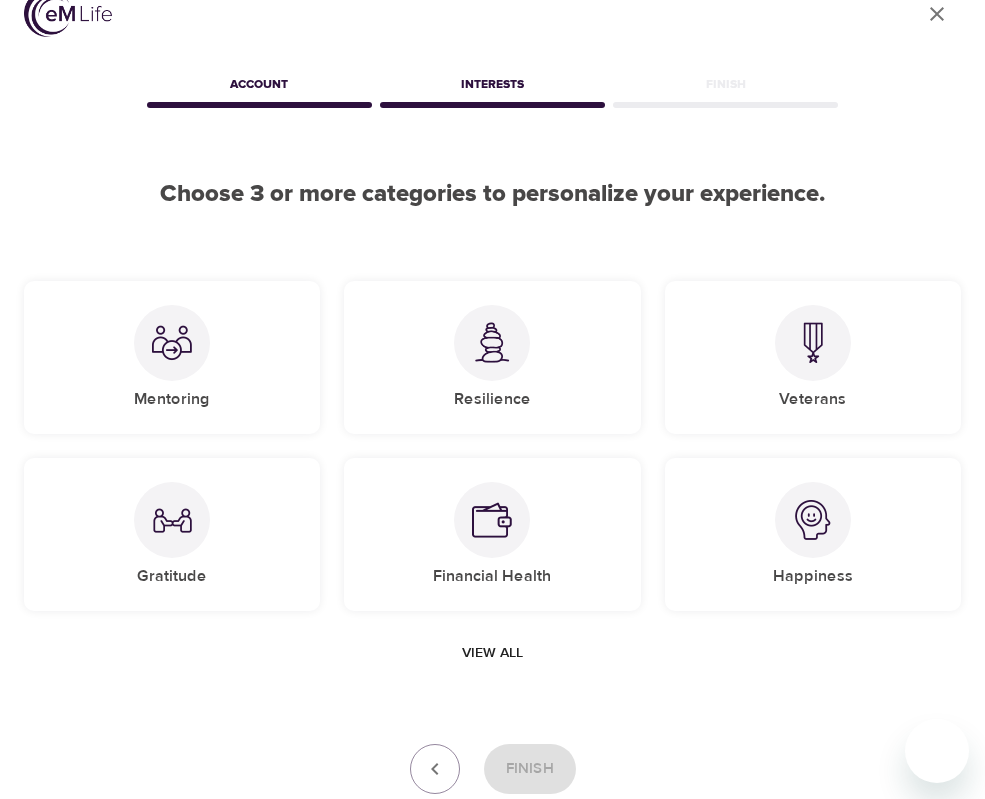 scroll, scrollTop: 0, scrollLeft: 0, axis: both 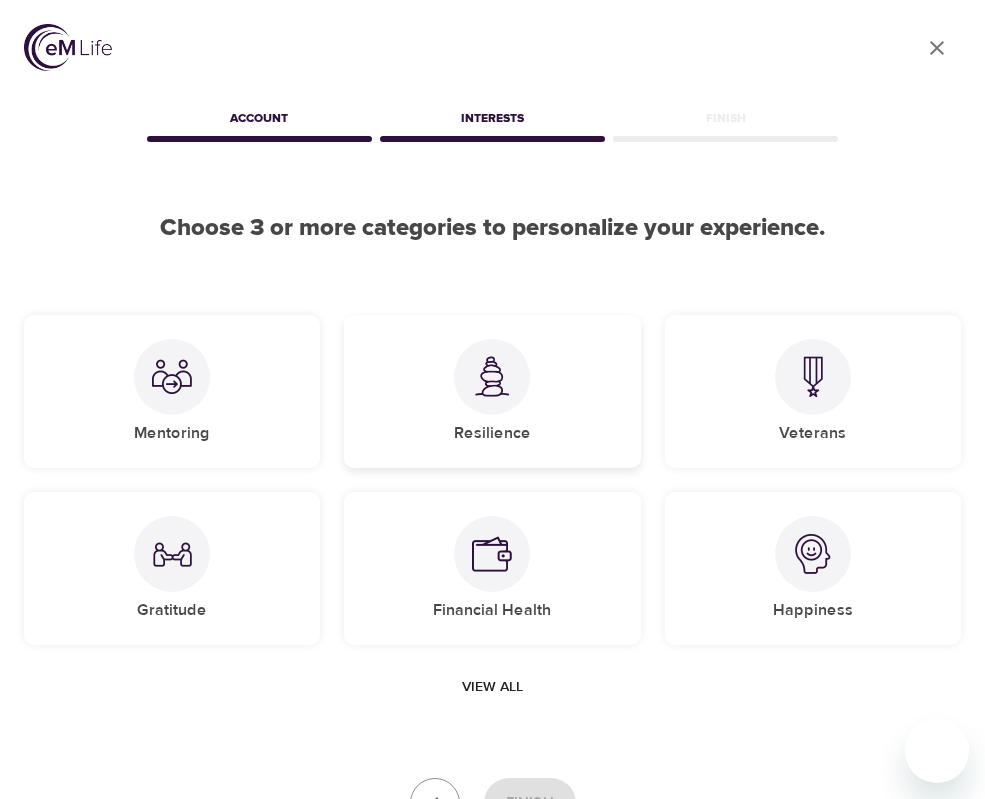 click at bounding box center [492, 377] 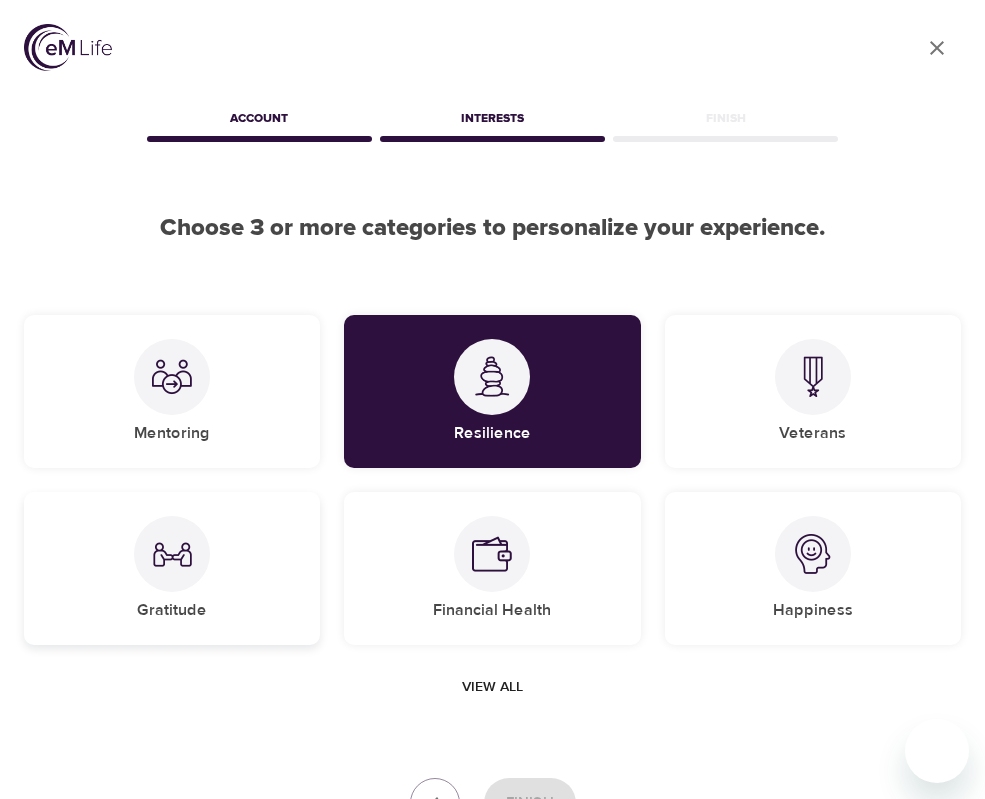 click on "Gratitude" at bounding box center (172, 610) 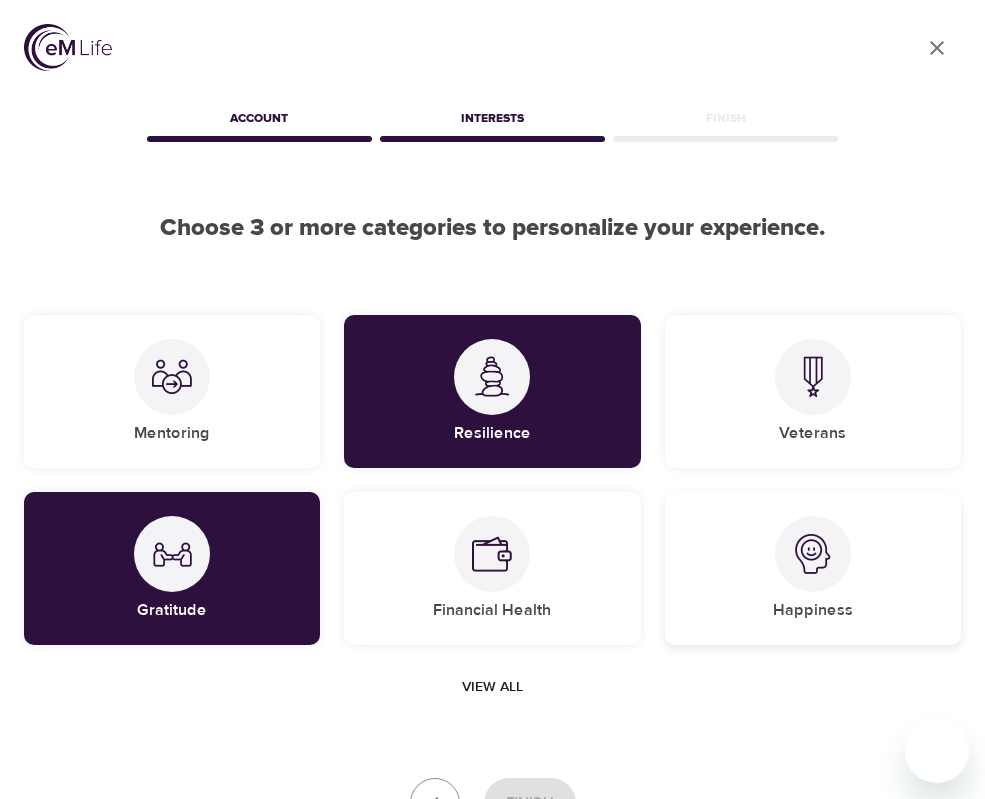 click at bounding box center [813, 554] 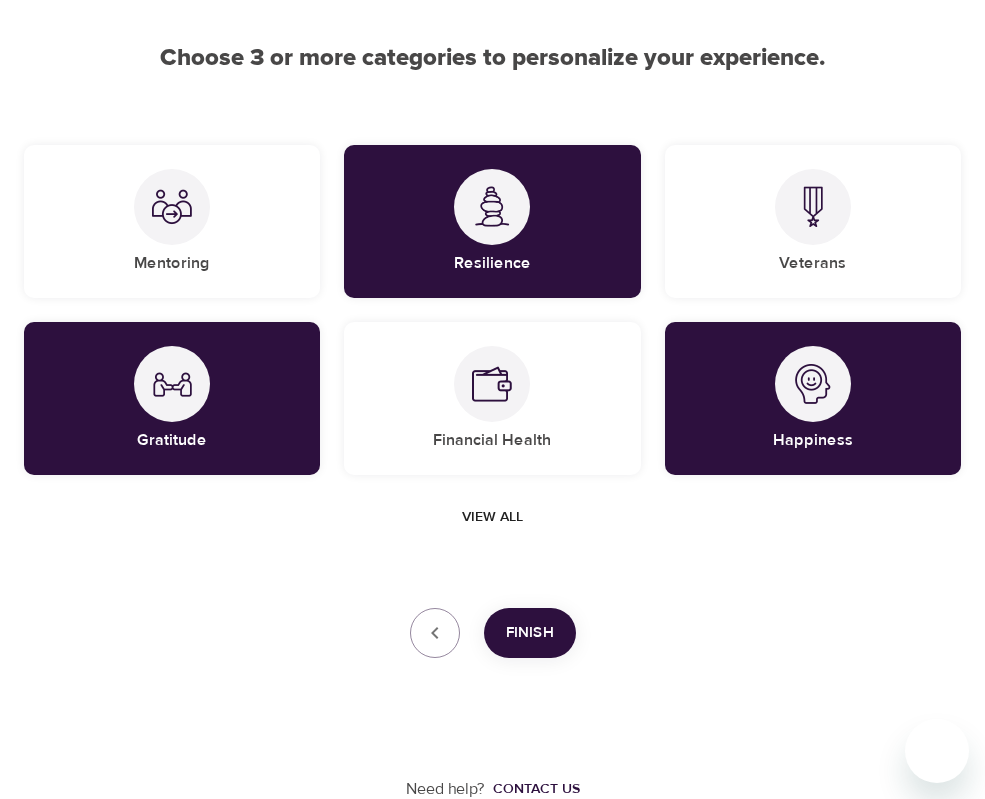 scroll, scrollTop: 172, scrollLeft: 0, axis: vertical 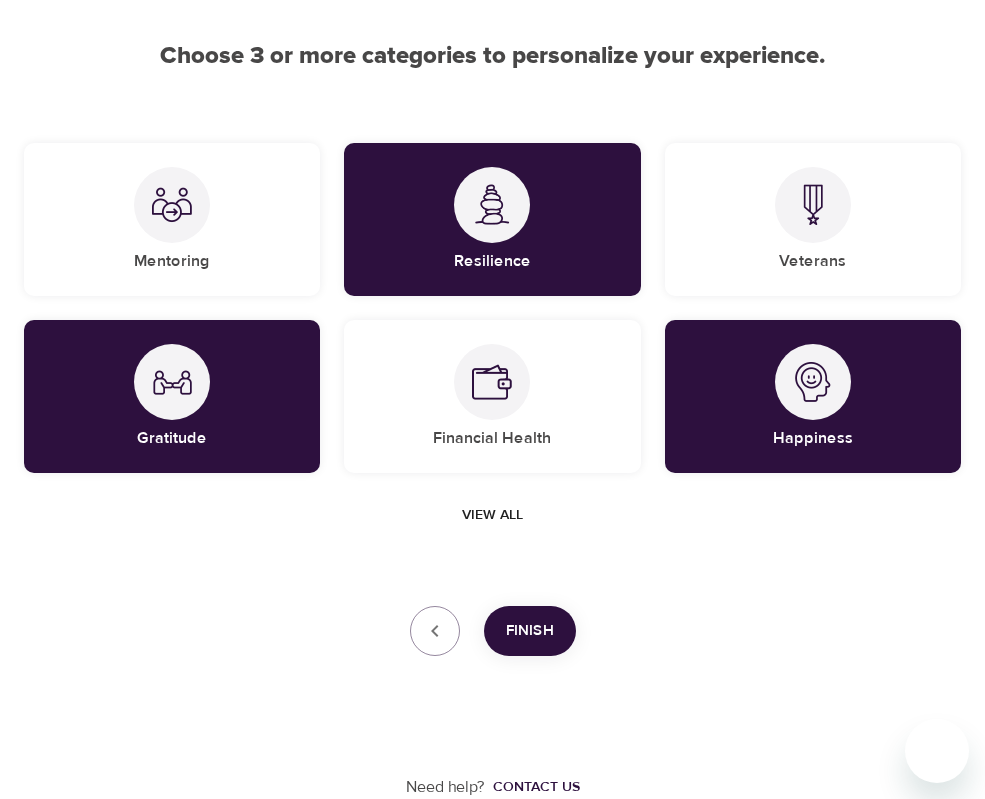 click on "Finish" at bounding box center (530, 631) 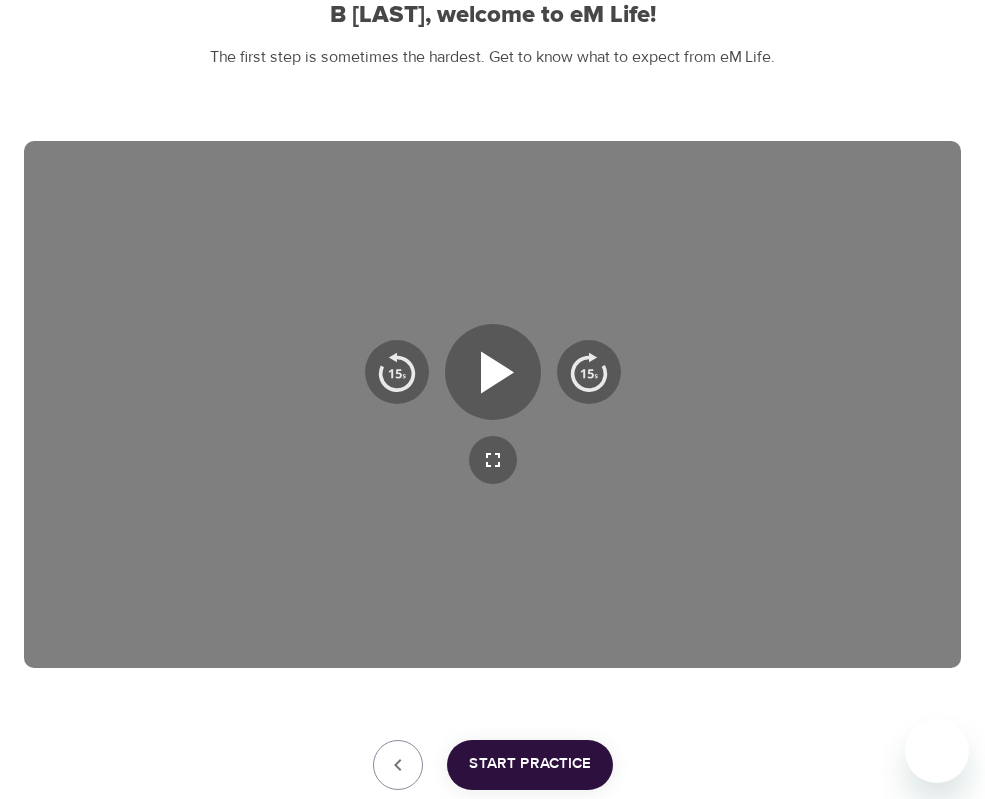 scroll, scrollTop: 46, scrollLeft: 0, axis: vertical 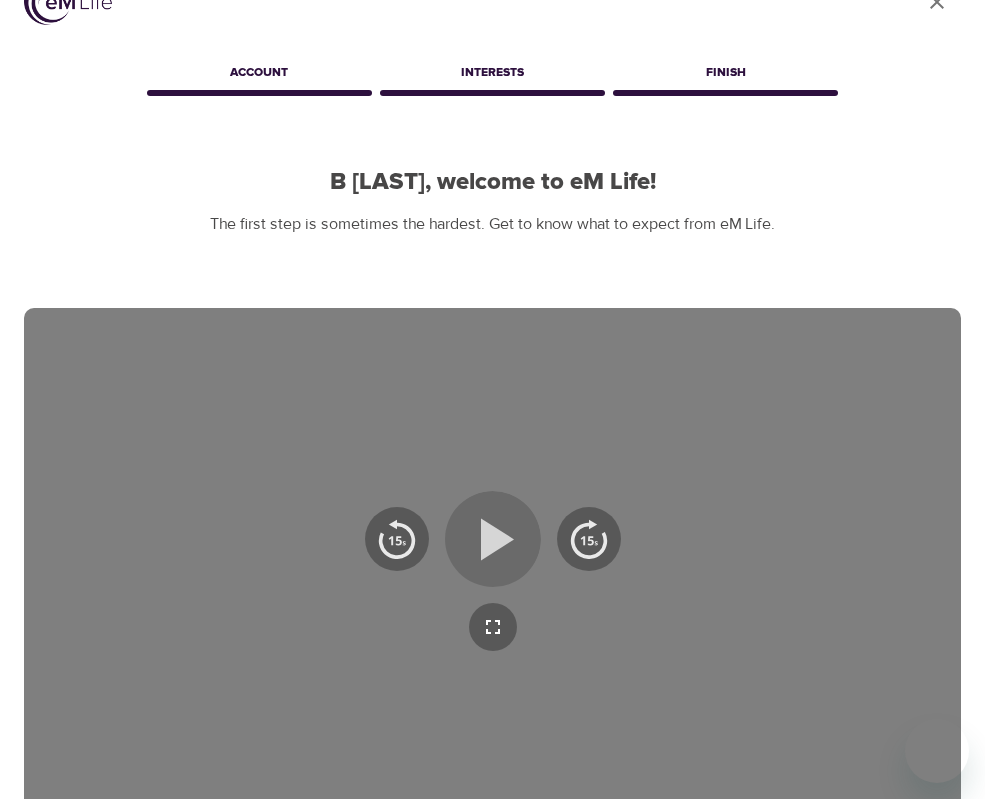 click 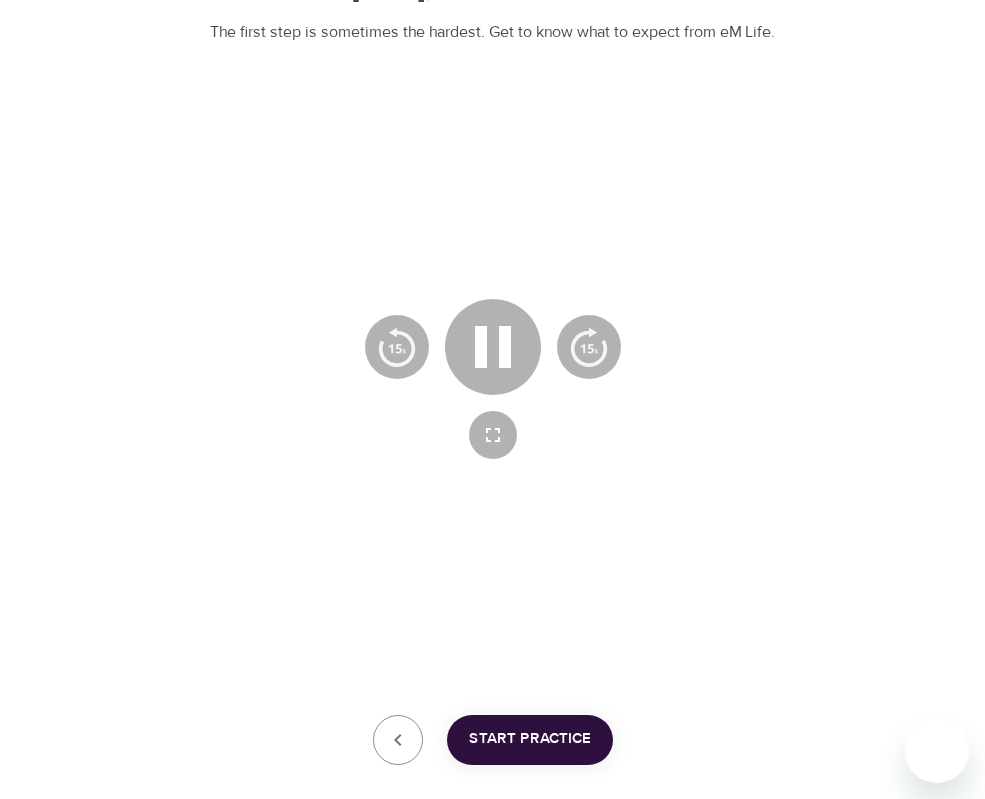 scroll, scrollTop: 246, scrollLeft: 0, axis: vertical 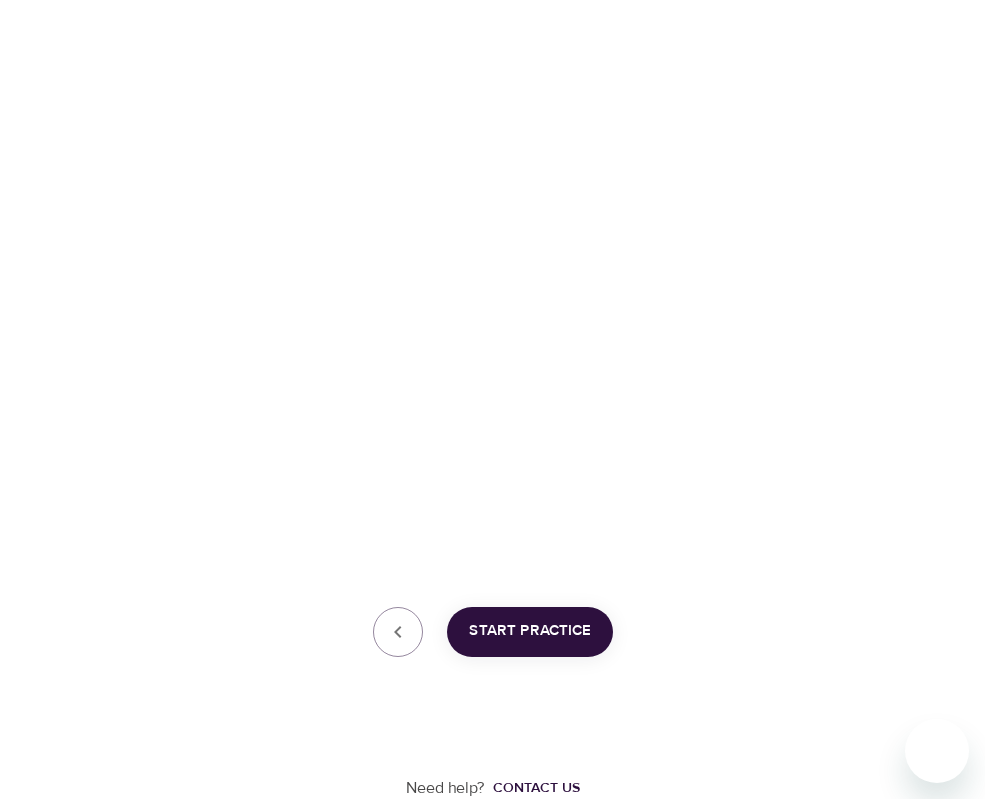 click on "Start Practice" at bounding box center [530, 631] 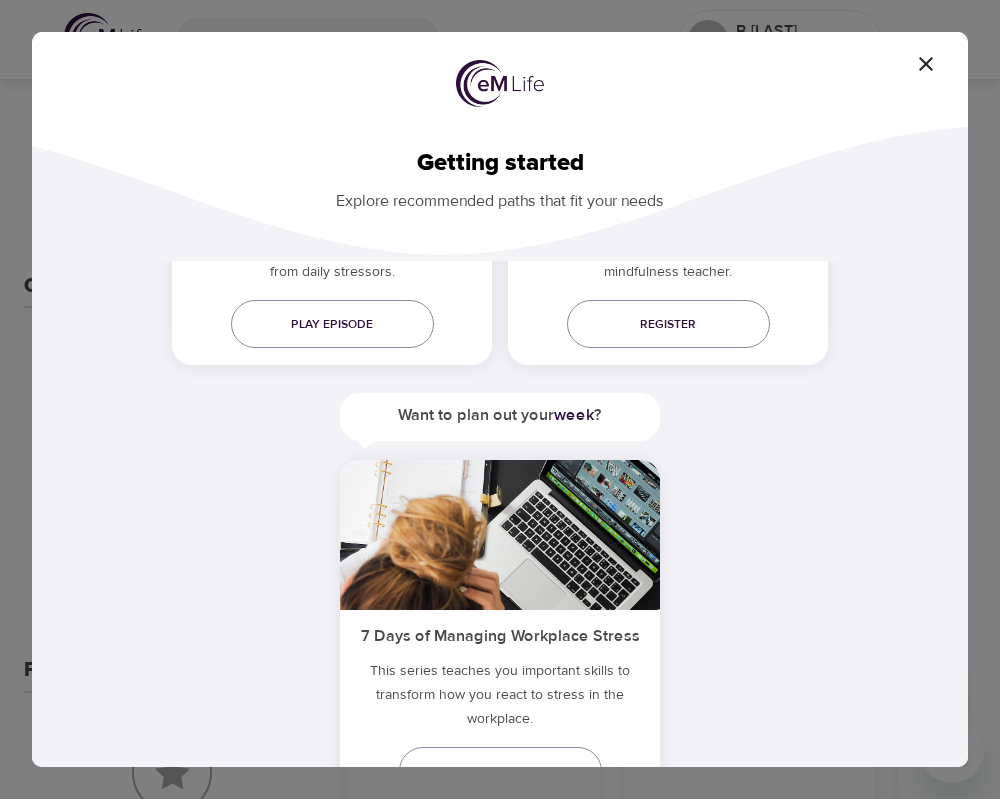 scroll, scrollTop: 318, scrollLeft: 0, axis: vertical 